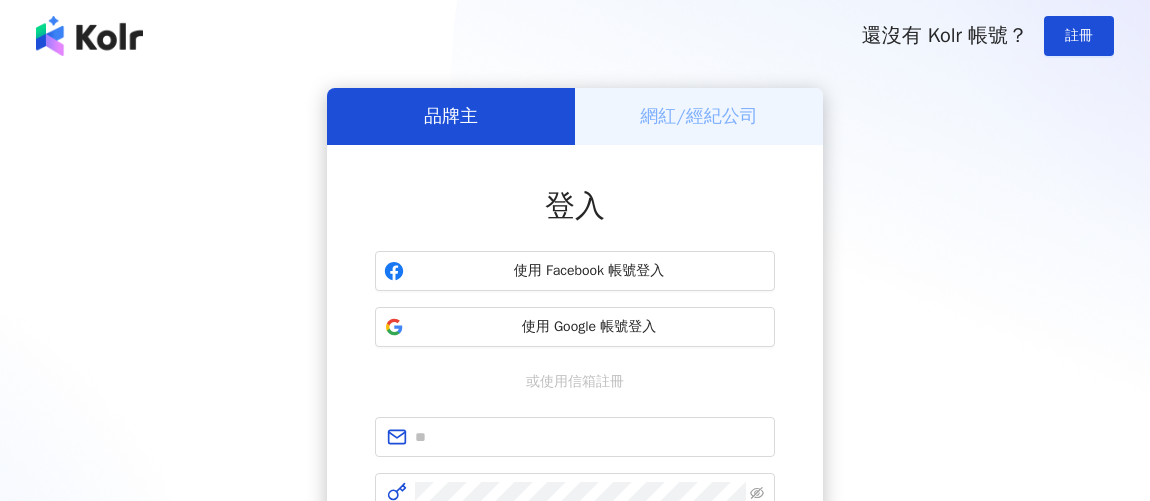 scroll, scrollTop: 352, scrollLeft: 0, axis: vertical 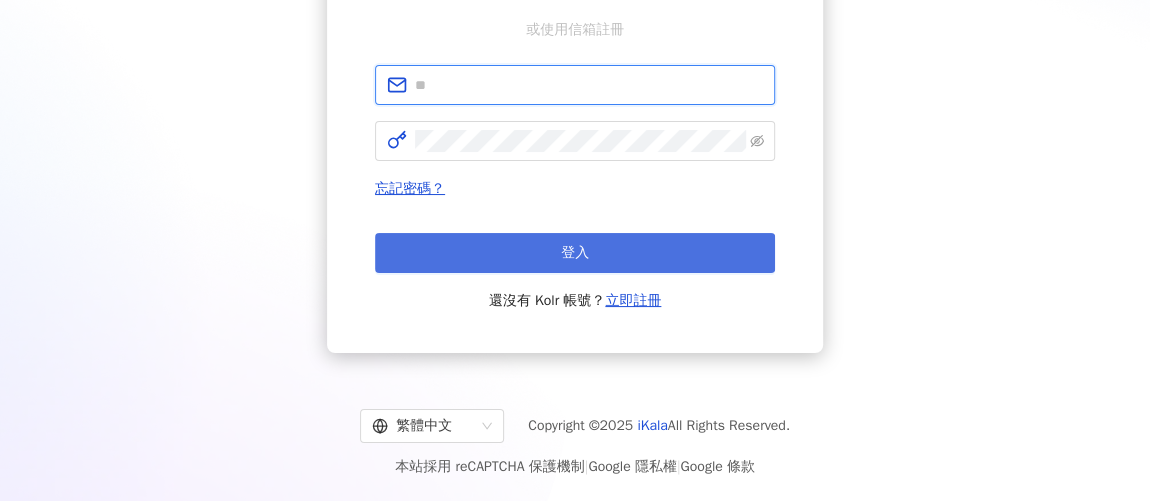 type on "**********" 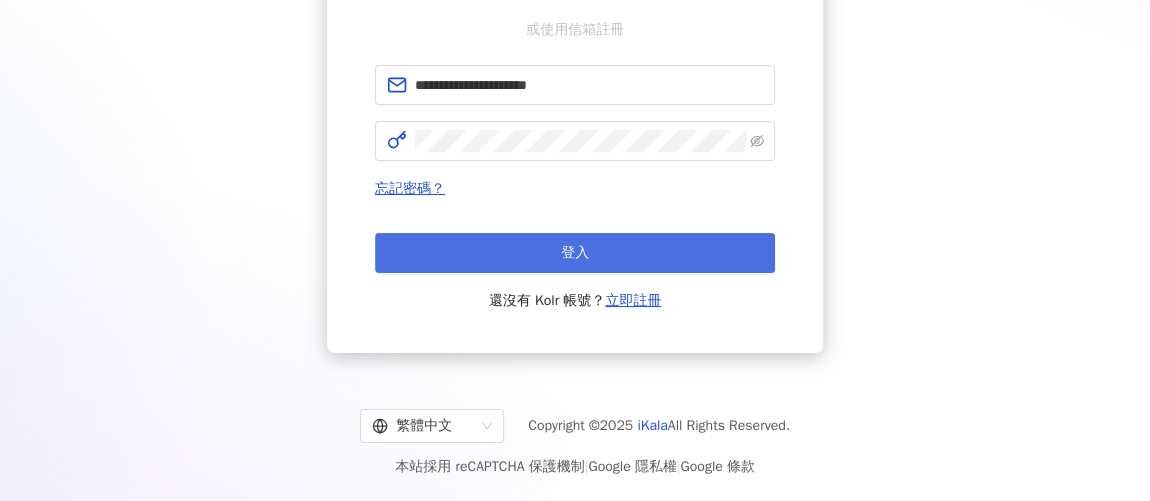 click on "登入" at bounding box center (575, 253) 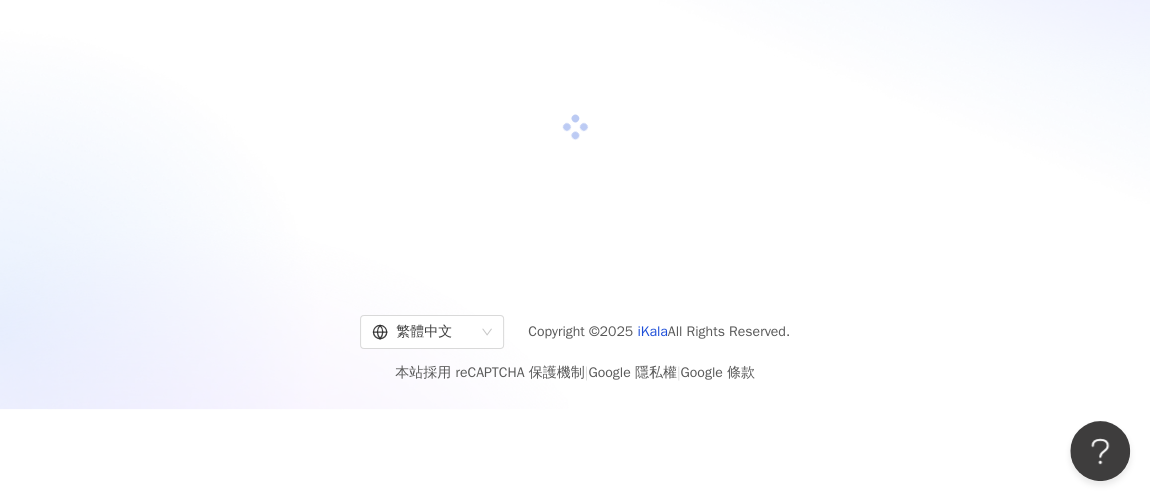 scroll, scrollTop: 352, scrollLeft: 0, axis: vertical 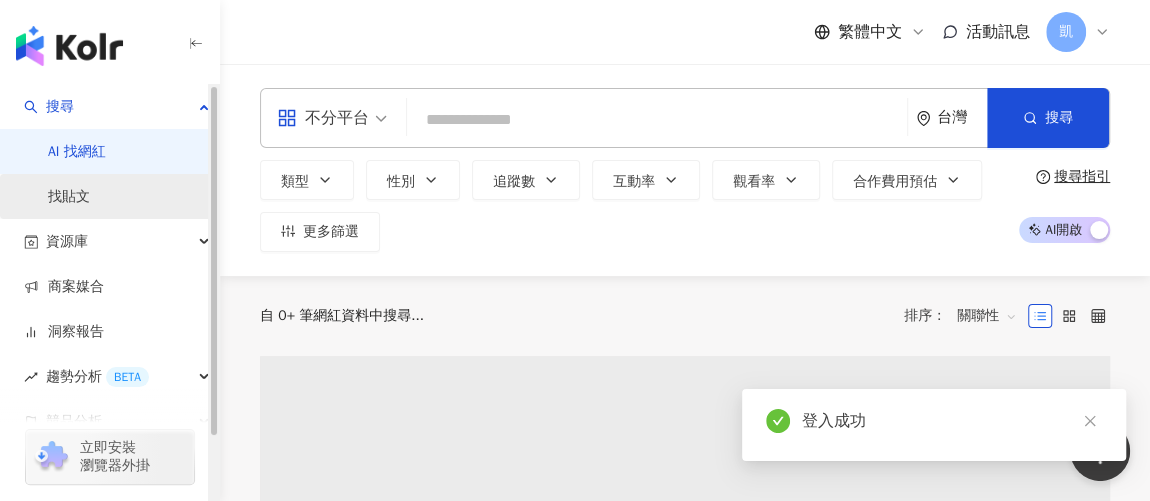 click on "找貼文" at bounding box center [69, 197] 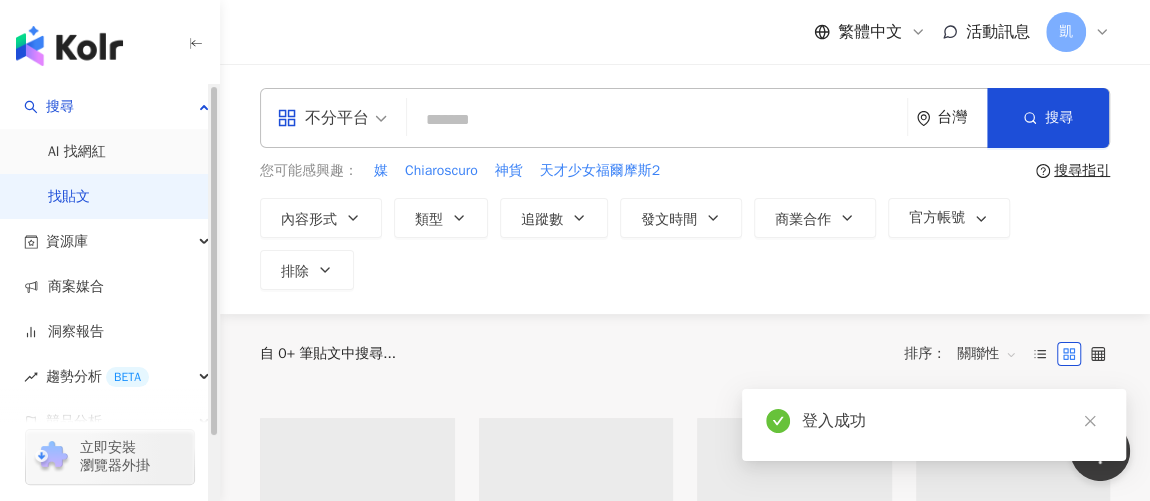 click at bounding box center [657, 119] 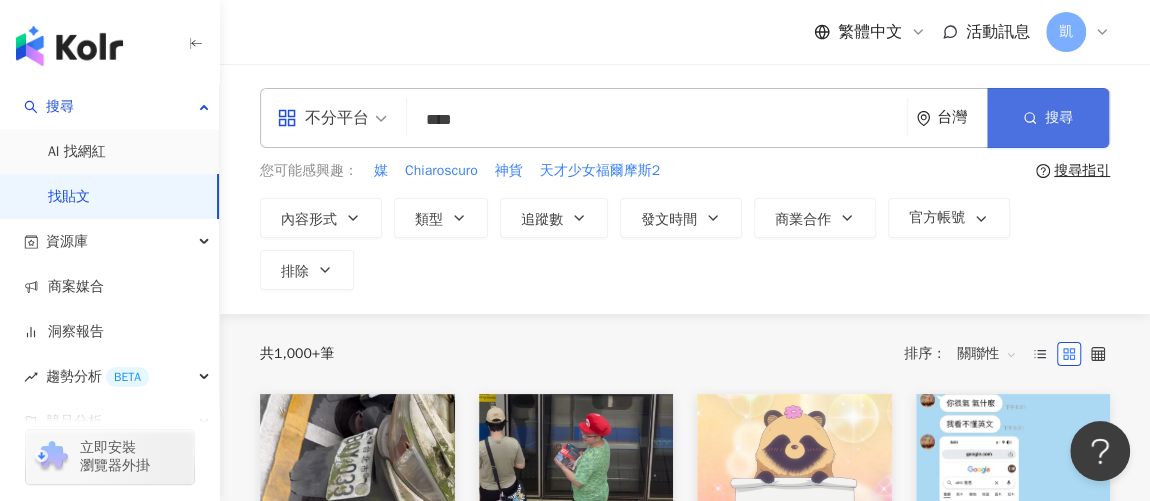 type on "****" 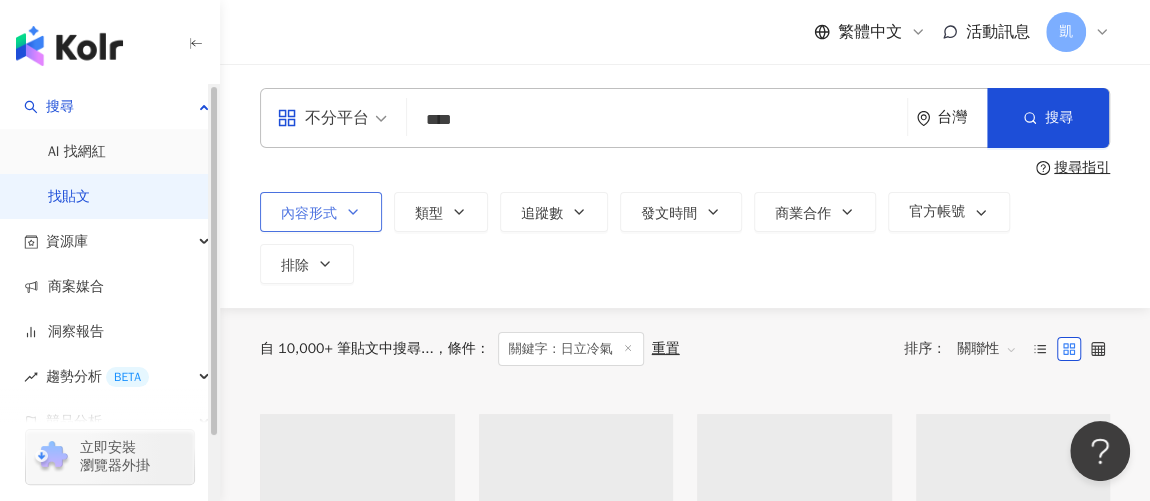 click on "內容形式" at bounding box center [321, 212] 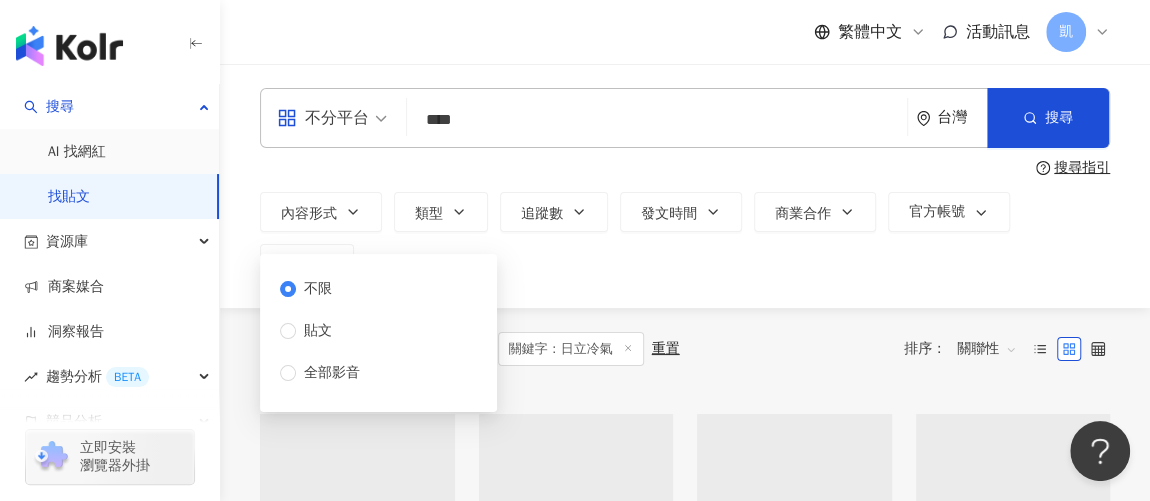 click on "不分平台 **** 台灣 搜尋 搜尋指引 內容形式 類型 追蹤數 發文時間 商業合作 官方帳號  排除  不限 貼文 全部影音" at bounding box center (685, 186) 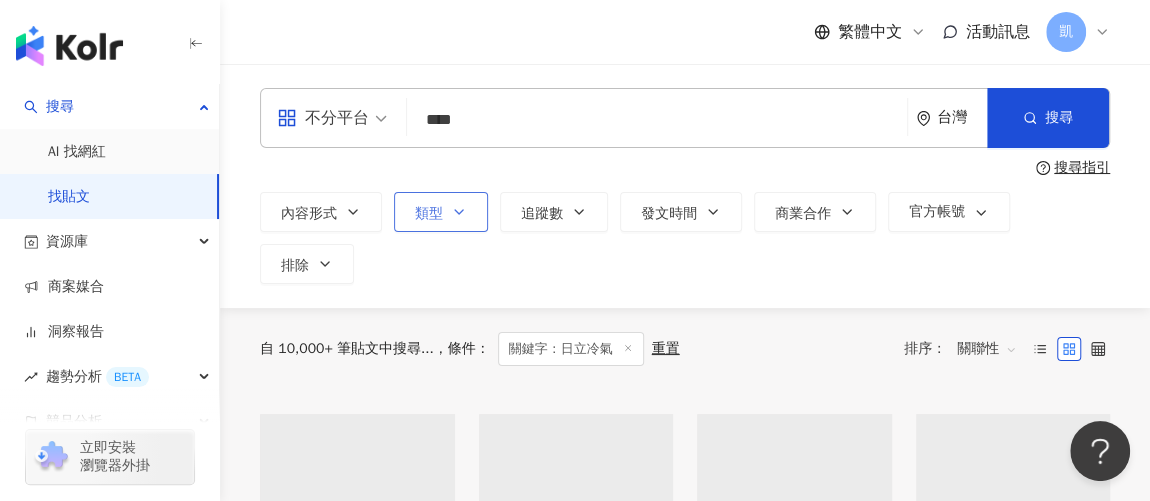 click on "類型" at bounding box center [441, 212] 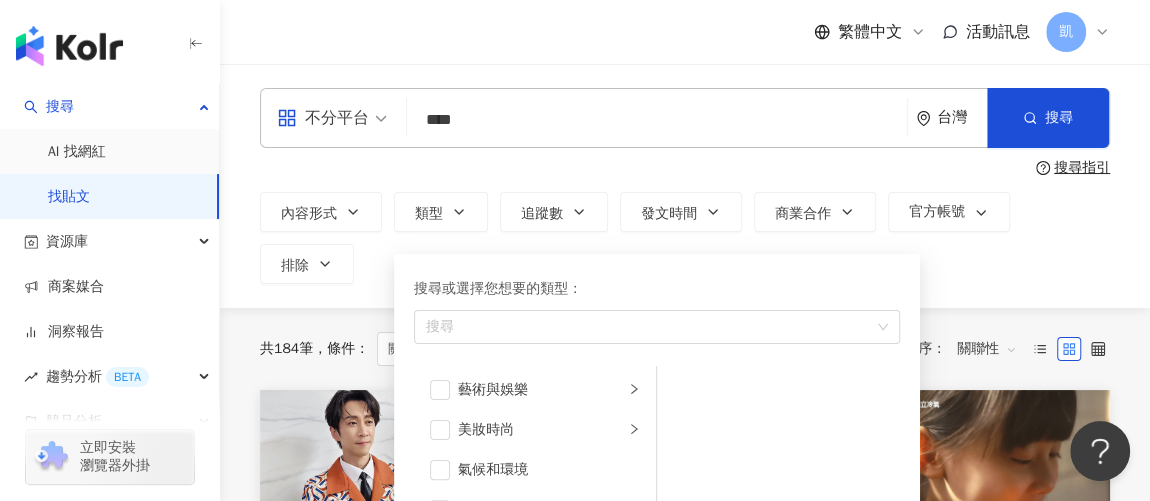 click on "內容形式 類型 搜尋或選擇您想要的類型：   搜尋 藝術與娛樂 美妝時尚 氣候和環境 日常話題 教育與學習 家庭 財經 美食 命理占卜 遊戲 法政社會 生活風格 影視娛樂 醫療與健康 寵物 攝影 感情 宗教 促購導購 運動 科技 交通工具 旅遊 成人 追蹤數 發文時間 商業合作 官方帳號  排除  不限 貼文 全部影音" at bounding box center (685, 238) 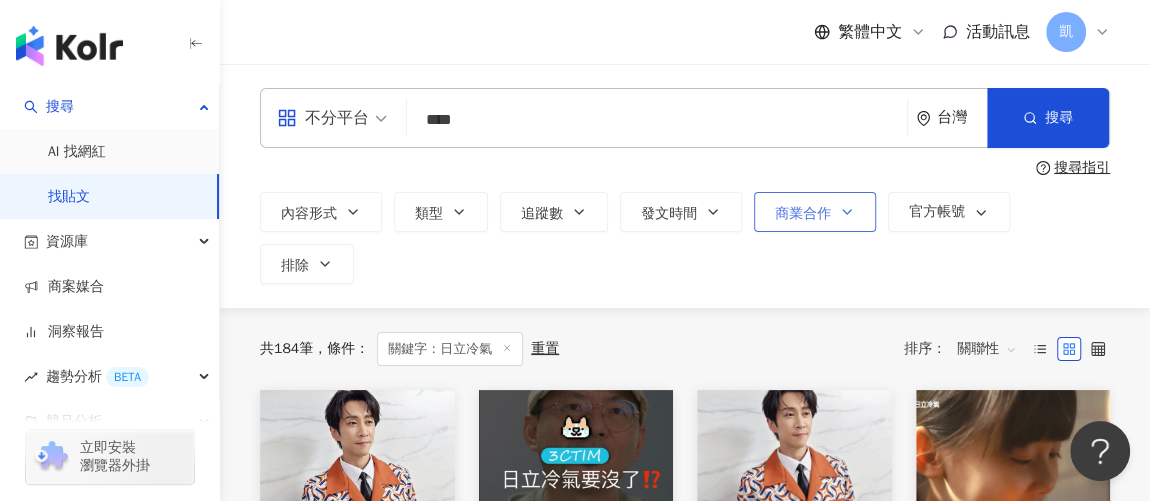 click on "商業合作" at bounding box center [803, 214] 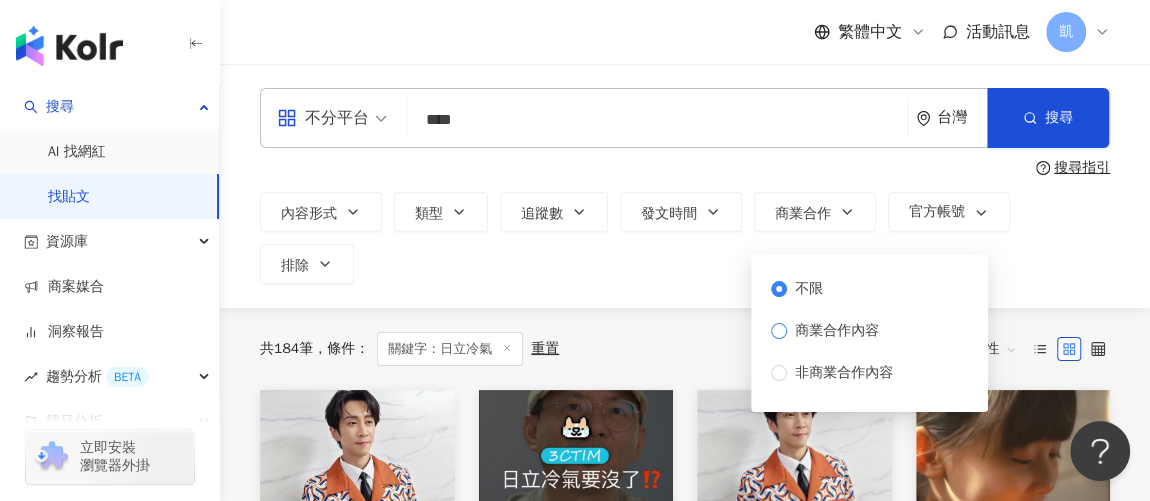 click on "商業合作內容" at bounding box center (837, 331) 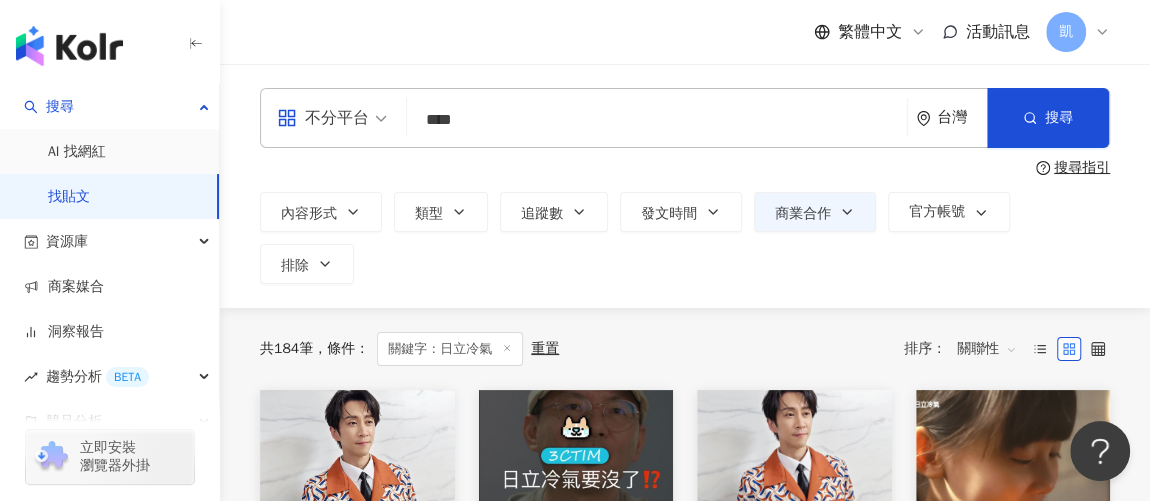 click on "內容形式 類型 追蹤數 發文時間 商業合作 官方帳號  排除  不限 貼文 全部影音 不限 商業合作內容 非商業合作內容" at bounding box center (685, 238) 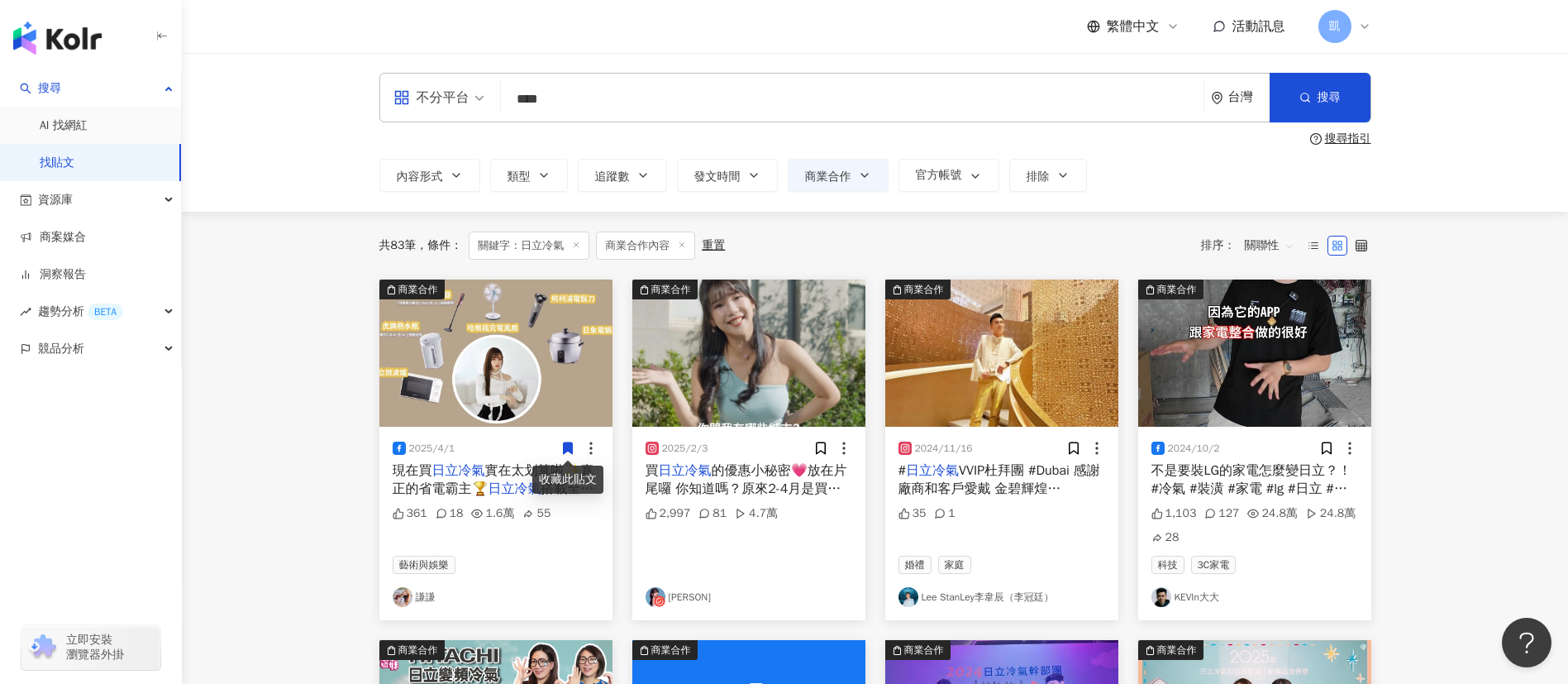 click on "不分平台 **** 台灣 搜尋 搜尋指引 內容形式 類型 追蹤數 發文時間 商業合作 官方帳號  排除  不限 貼文 全部影音 不限 商業合作內容 非商業合作內容 共  83  筆 條件 ： 關鍵字：日立冷氣 商業合作內容 重置 排序： 關聯性 商業合作 2025/4/1 現在買 日立冷氣 實在太划算啦✨真正的省電霸主🏆 日立冷氣 搭載全新3大空調科技
不僅讓空氣保持清新涼爽，讓你隨時享受舒適居家生活！
跳舞時最希望就是待在舒服的冷氣房裡
這次幫 日立冷氣 新歌邊了一小段舞
是不是超級洗腦的😽
現在購買 日立冷氣 ，還有超棒的好禮大贈送，大家快去搶購！！
🔗https://hitachiaircon.skyurl.cc/1ghQm16
日立冷氣  Hitachi Air Conditioning
# 日立冷氣  #HITACHI #省電第一
#銷售第一 # 日立冷氣 大贈送 現在買 日立冷氣 實在太划算啦✨真正的省電霸主🏆 日立冷氣 日立冷氣 日立冷氣 日立冷氣 日立冷氣" at bounding box center [875, 739] 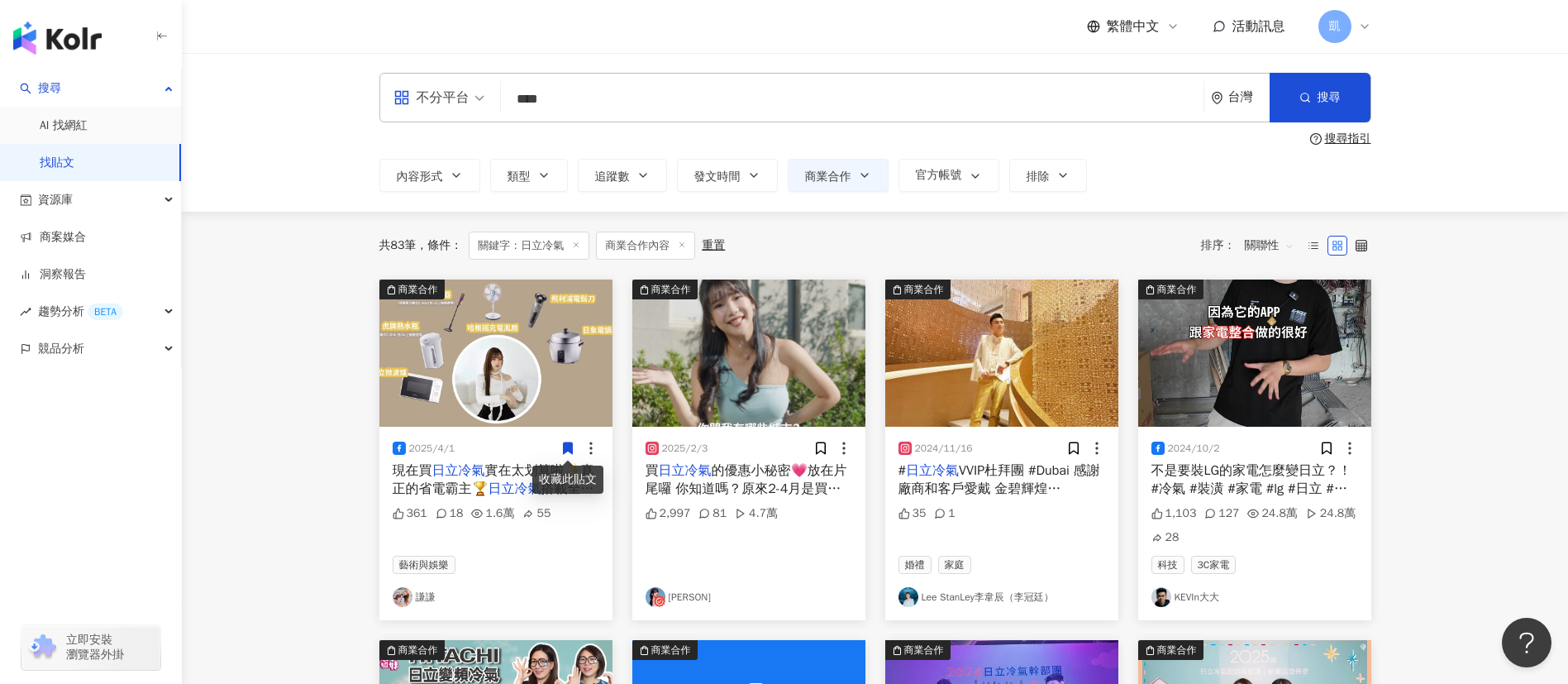 click on "361 18 1.6萬 55" at bounding box center [496, 525] 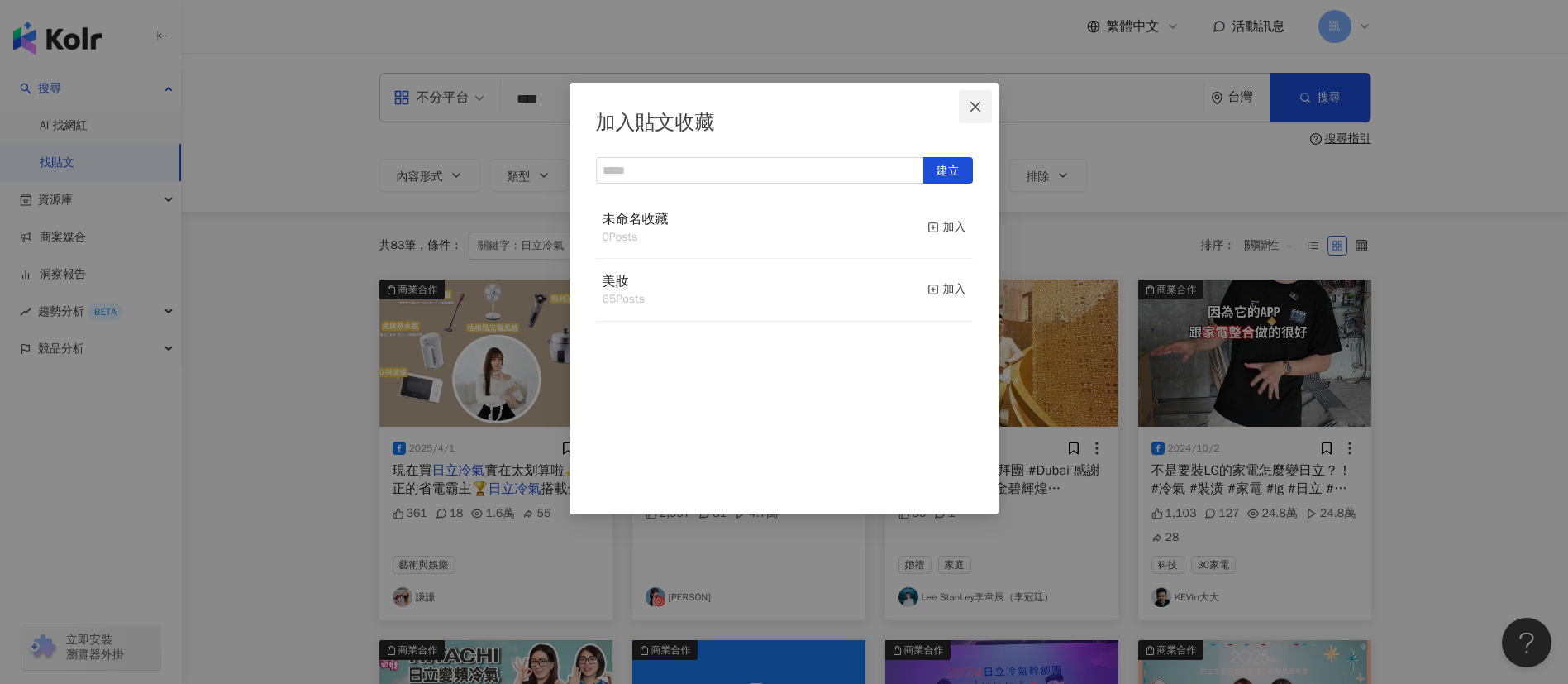 click 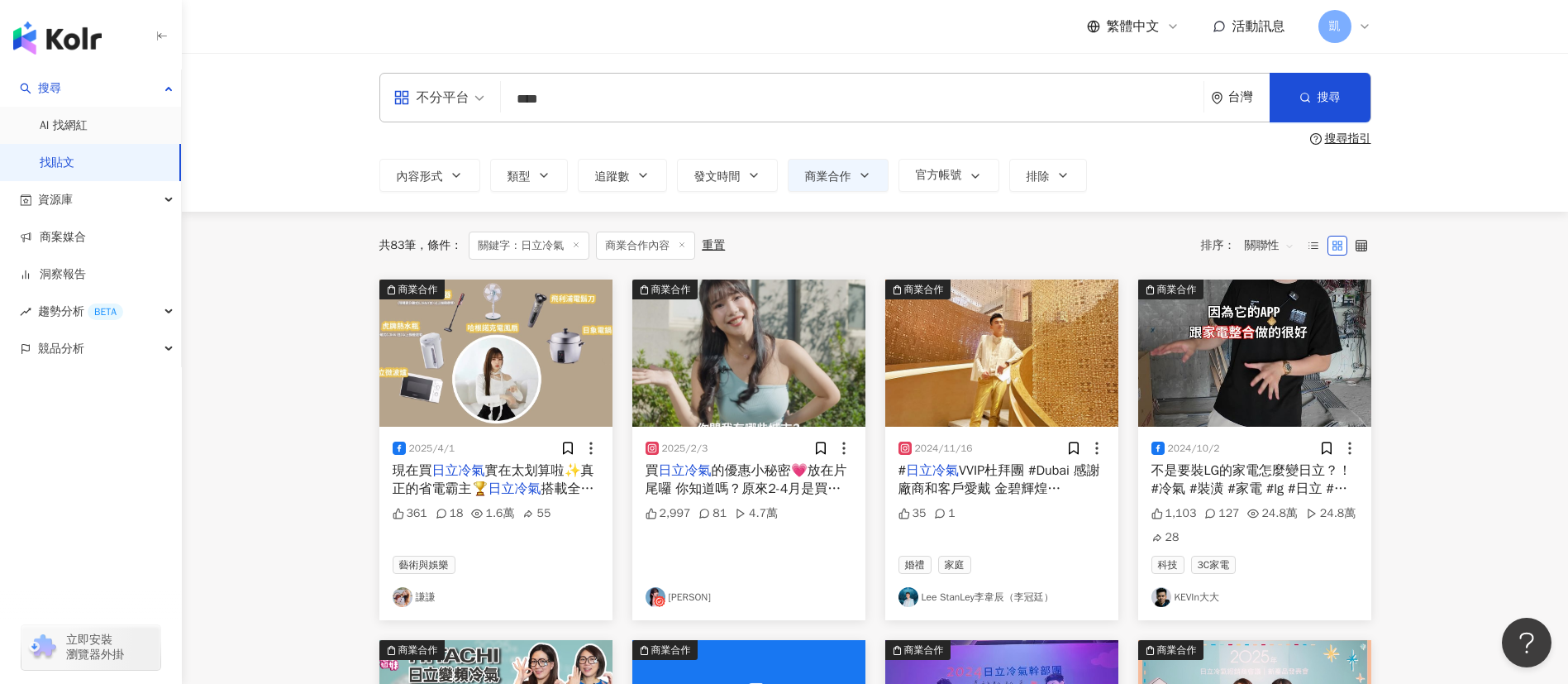 click on "不分平台 **** 台灣 搜尋 搜尋指引 內容形式 類型 追蹤數 發文時間 商業合作 官方帳號  排除  不限 貼文 全部影音 不限 商業合作內容 非商業合作內容 共  83  筆 條件 ： 關鍵字：日立冷氣 商業合作內容 重置 排序： 關聯性 商業合作 2025/4/1 現在買 日立冷氣 實在太划算啦✨真正的省電霸主🏆 日立冷氣 搭載全新3大空調科技
不僅讓空氣保持清新涼爽，讓你隨時享受舒適居家生活！
跳舞時最希望就是待在舒服的冷氣房裡
這次幫 日立冷氣 新歌邊了一小段舞
是不是超級洗腦的😽
現在購買 日立冷氣 ，還有超棒的好禮大贈送，大家快去搶購！！
🔗https://hitachiaircon.skyurl.cc/1ghQm16
日立冷氣  Hitachi Air Conditioning
# 日立冷氣  #HITACHI #省電第一
#銷售第一 # 日立冷氣 大贈送 現在買 日立冷氣 實在太划算啦✨真正的省電霸主🏆 日立冷氣 日立冷氣 日立冷氣 日立冷氣 日立冷氣" at bounding box center [875, 739] 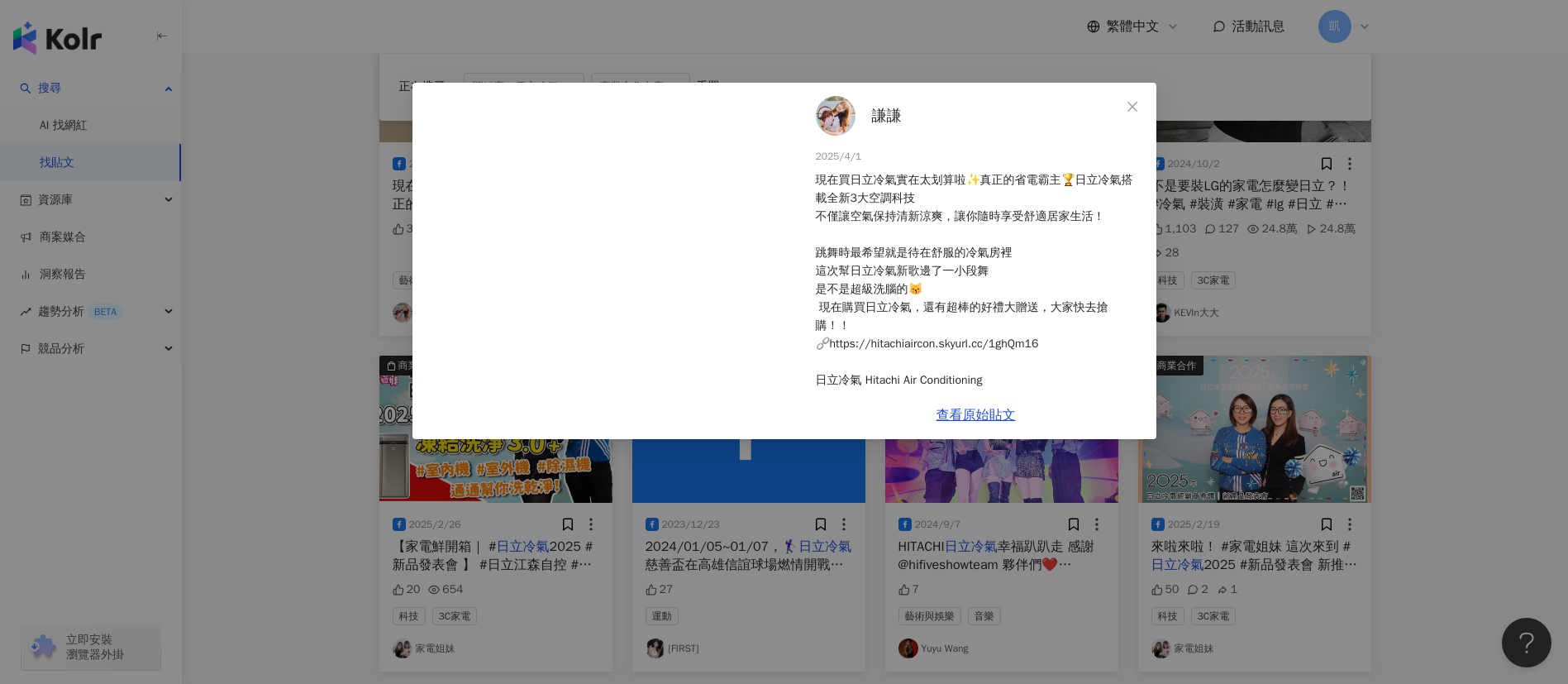 scroll, scrollTop: 248, scrollLeft: 0, axis: vertical 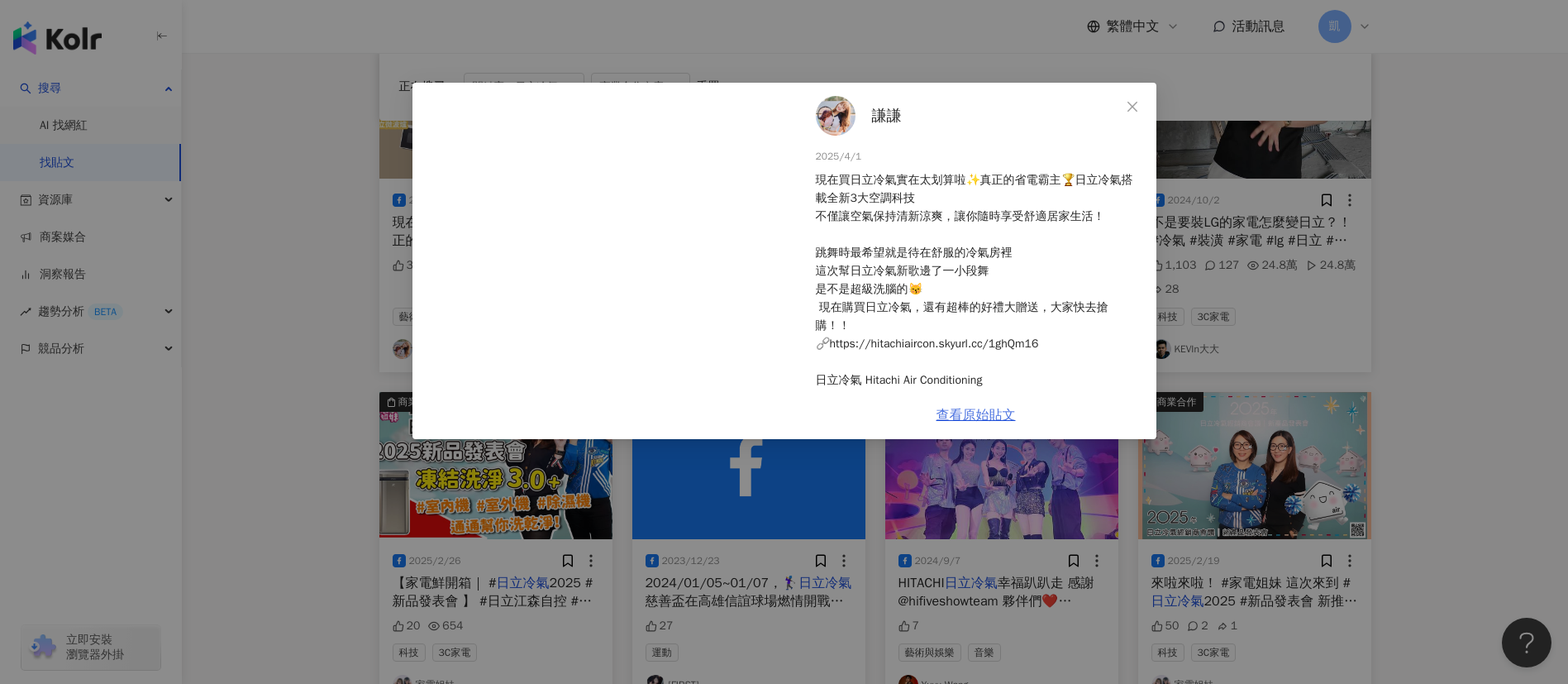 click on "查看原始貼文" at bounding box center [976, 415] 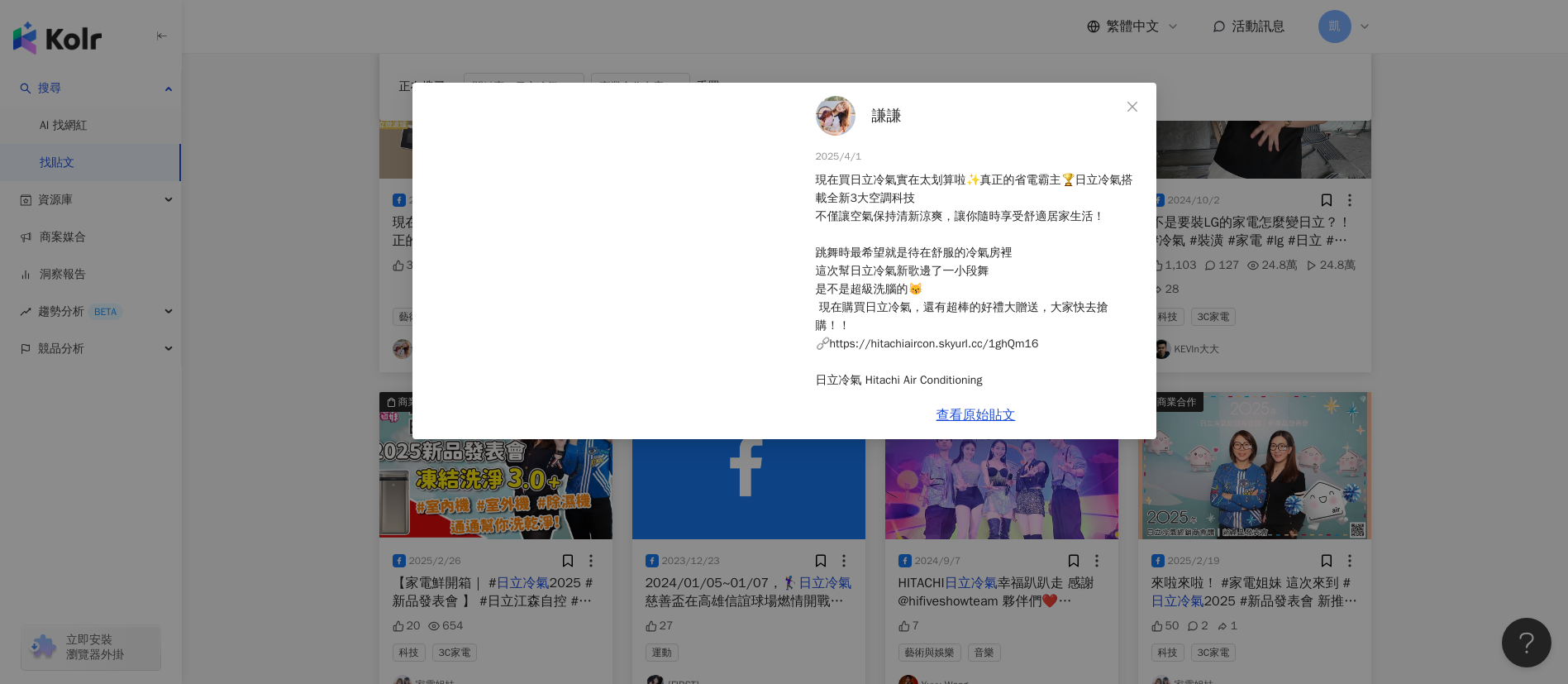 click on "謙謙" at bounding box center (887, 116) 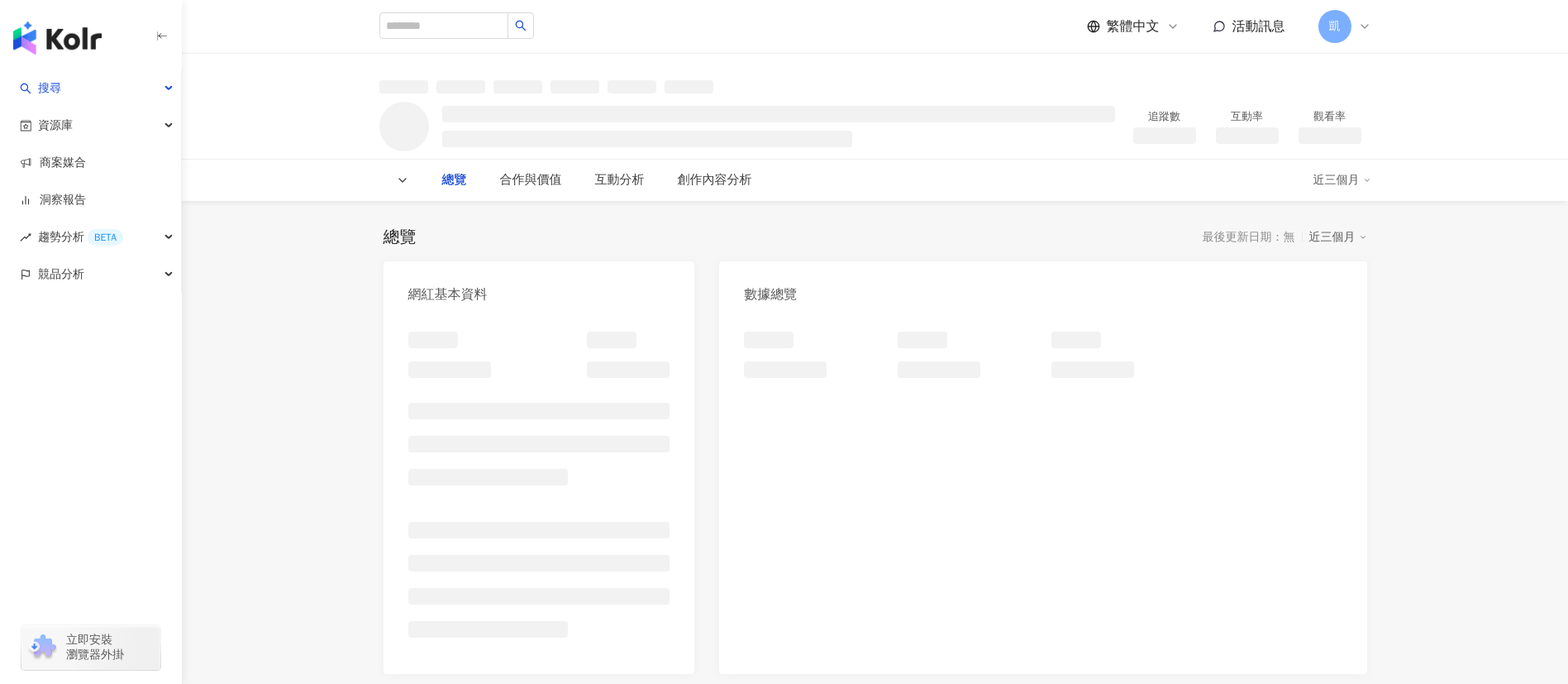 scroll, scrollTop: 0, scrollLeft: 0, axis: both 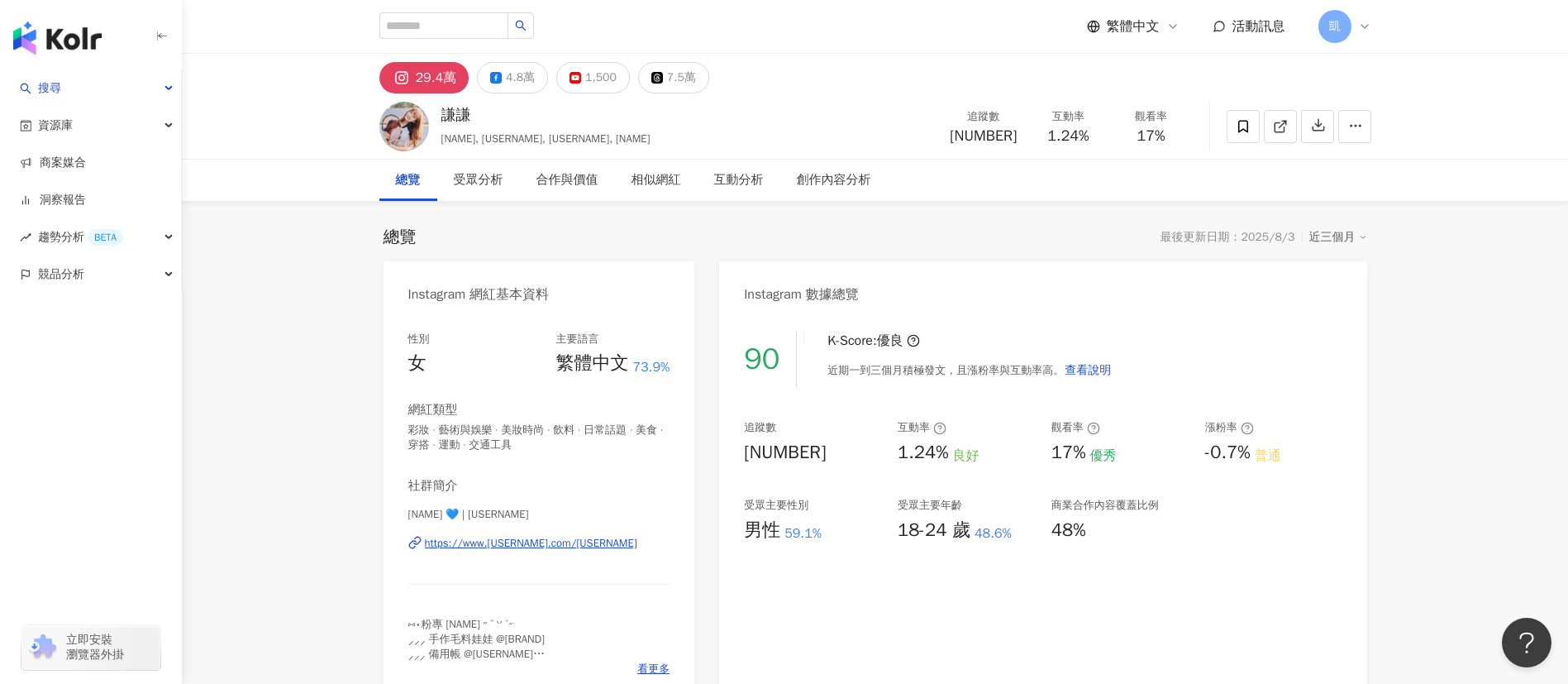 drag, startPoint x: 576, startPoint y: 168, endPoint x: 680, endPoint y: 175, distance: 104.23531 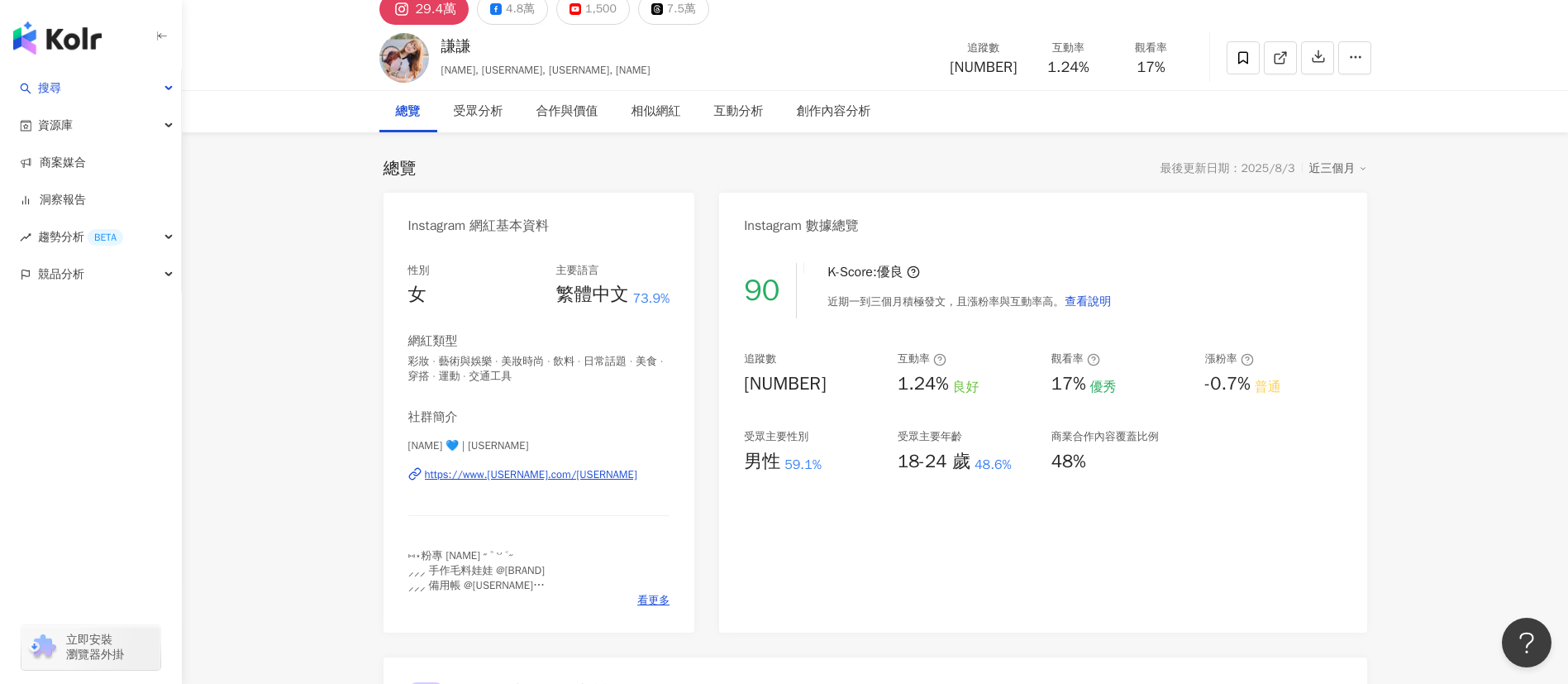 scroll, scrollTop: 0, scrollLeft: 0, axis: both 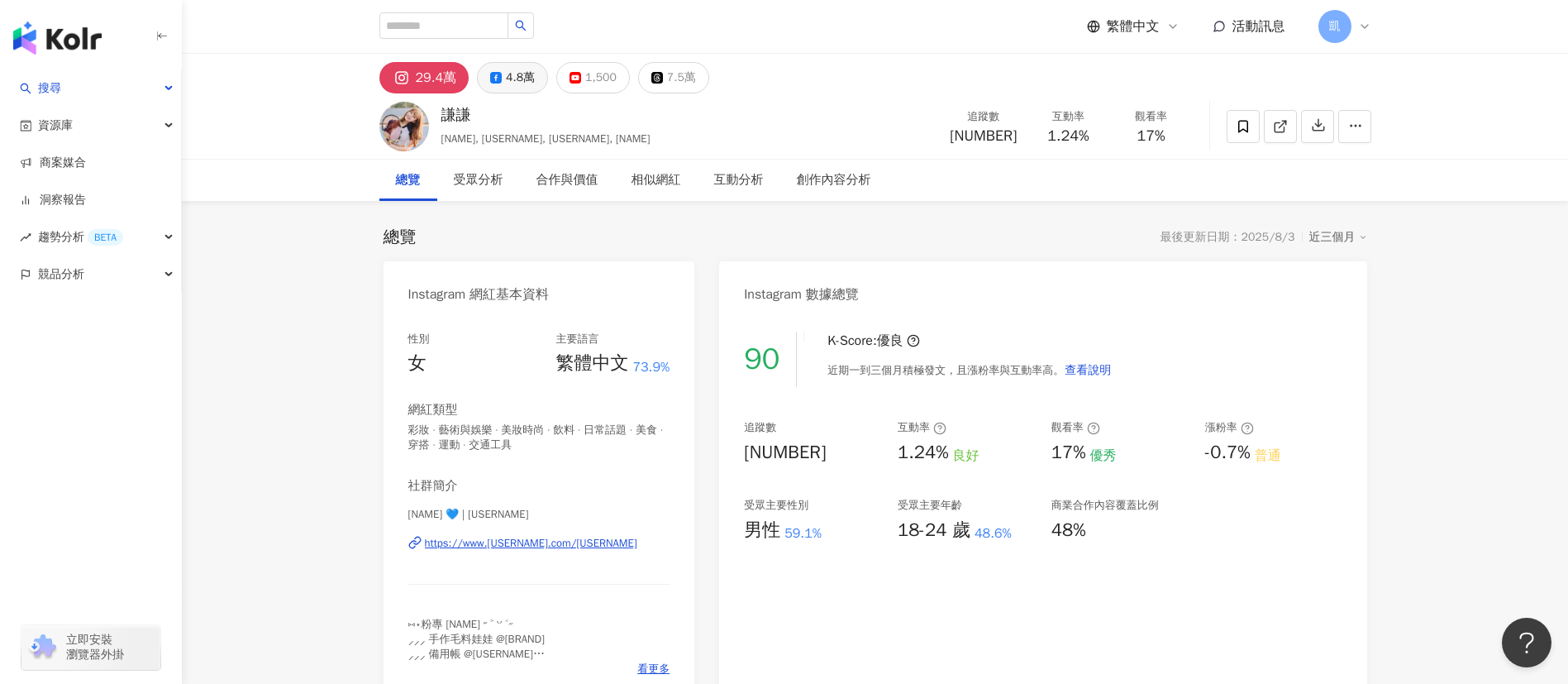 click on "4.8萬" at bounding box center (520, 78) 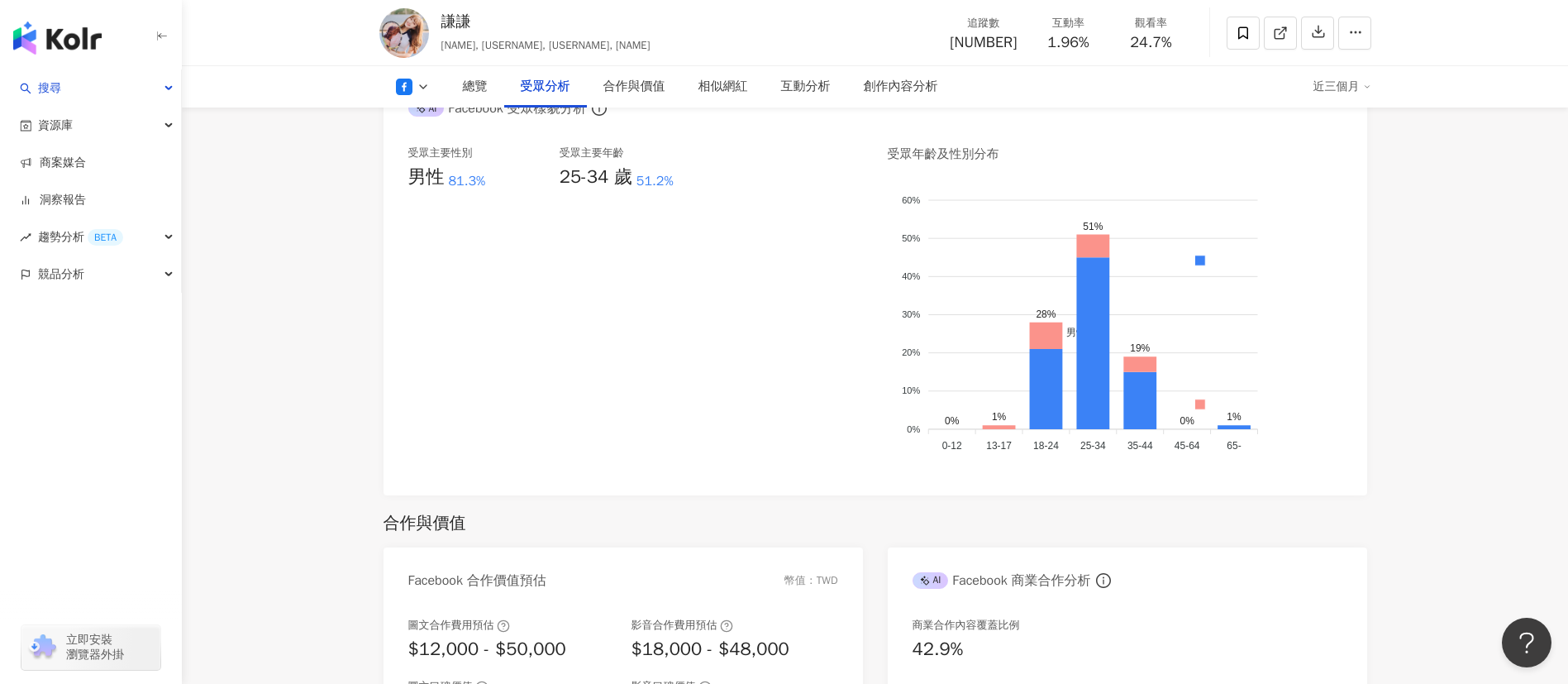 scroll, scrollTop: 1861, scrollLeft: 0, axis: vertical 